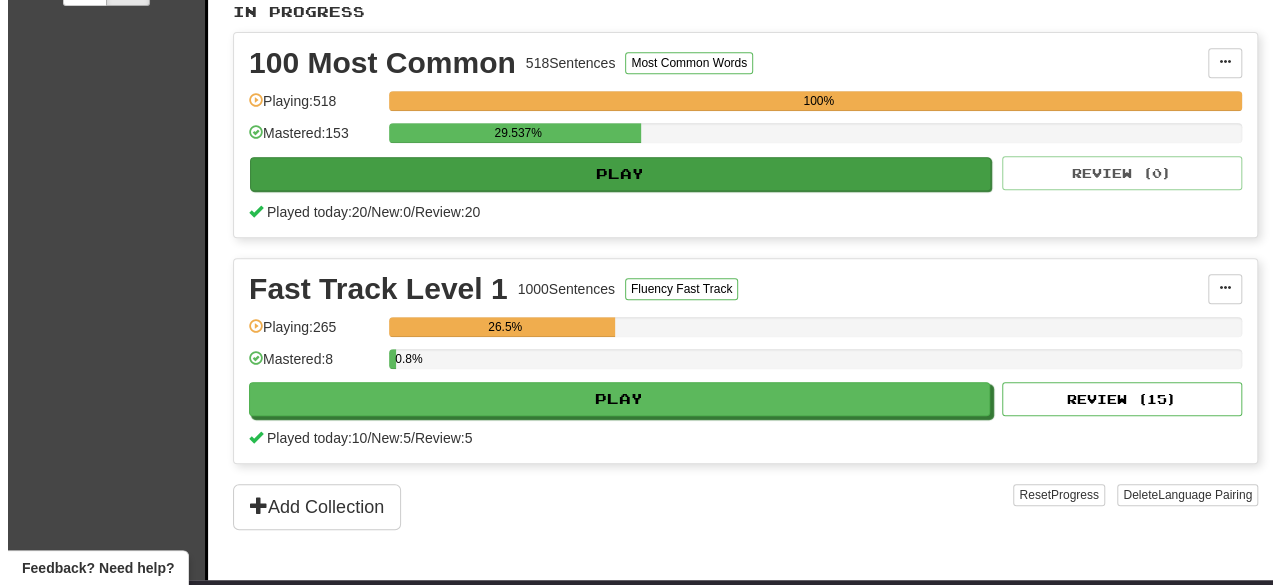 scroll, scrollTop: 430, scrollLeft: 0, axis: vertical 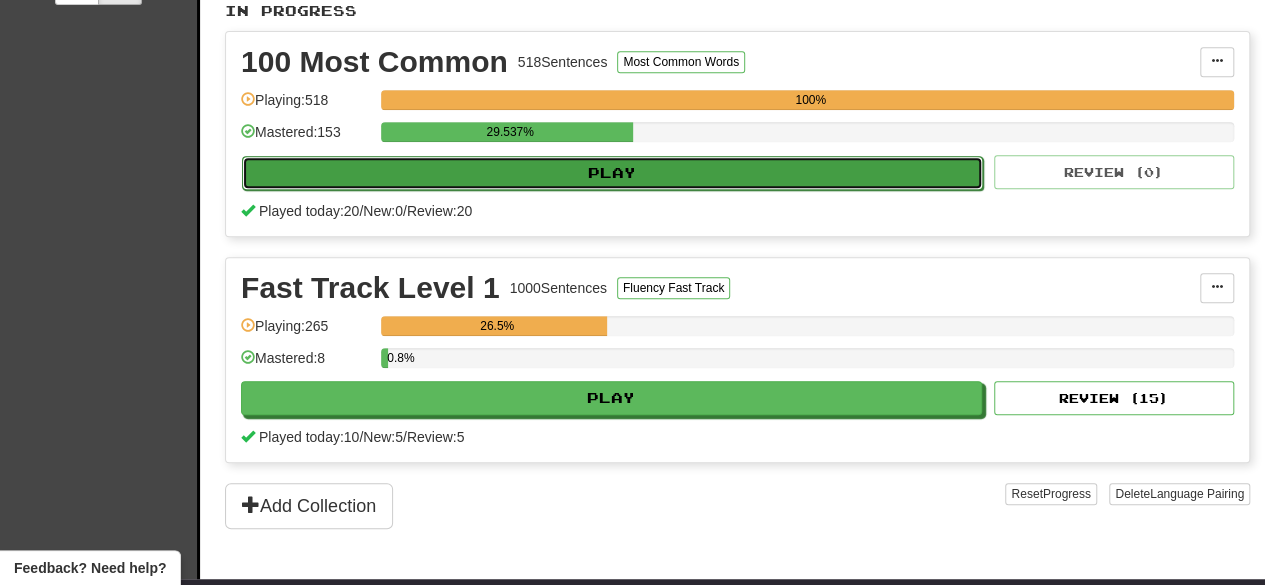 click on "Play" at bounding box center (612, 173) 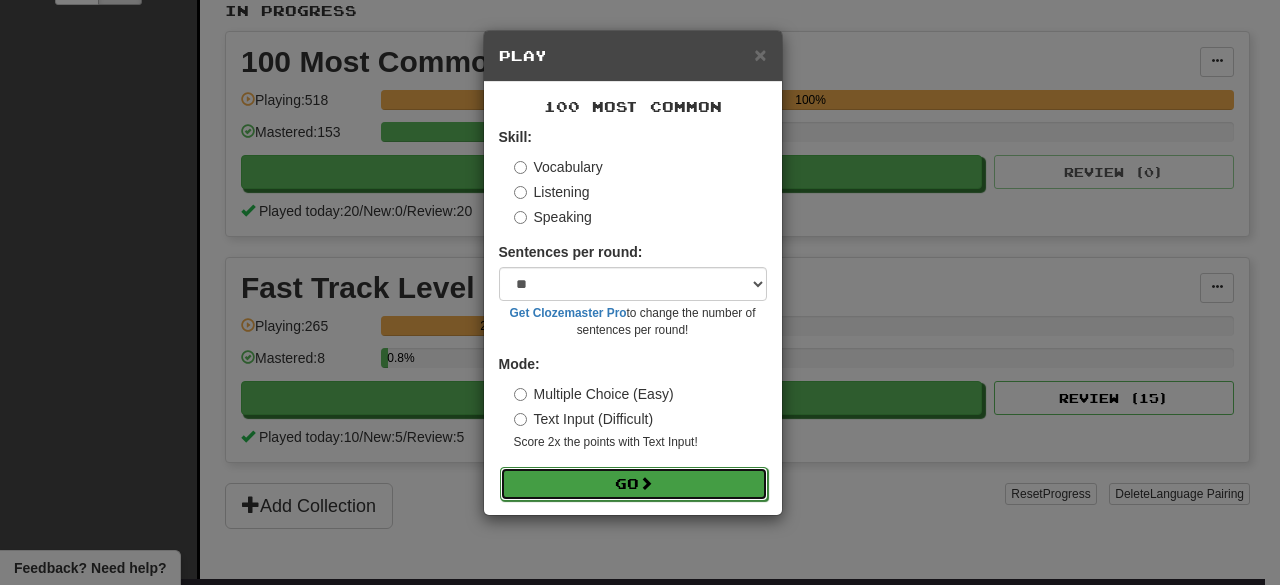 click on "Go" at bounding box center (634, 484) 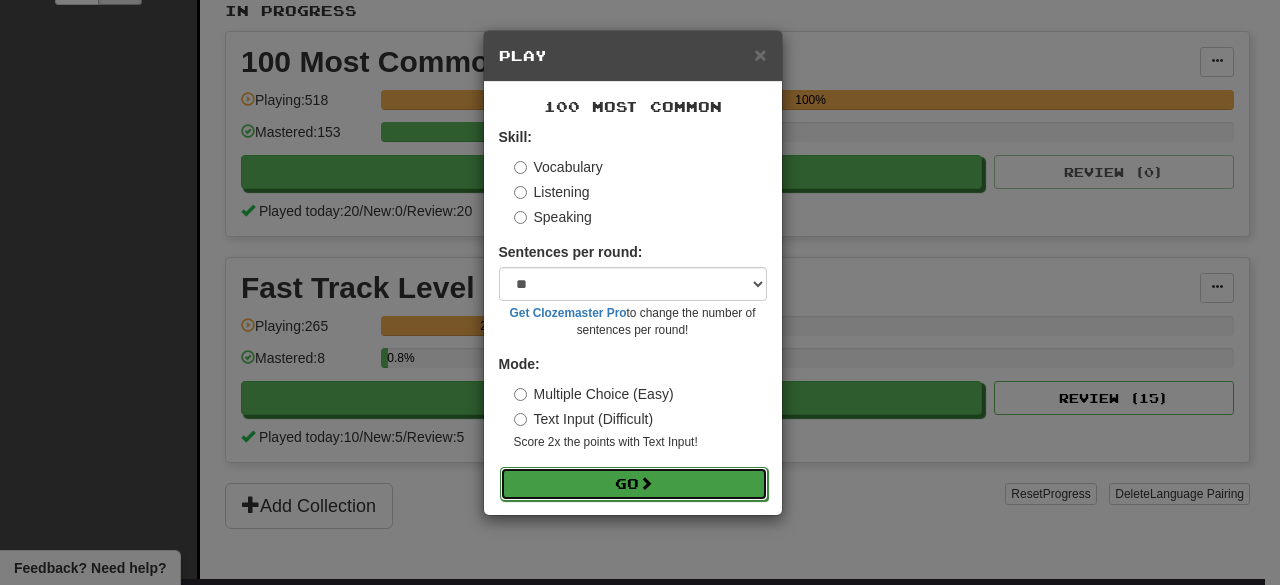 click on "Go" at bounding box center [634, 484] 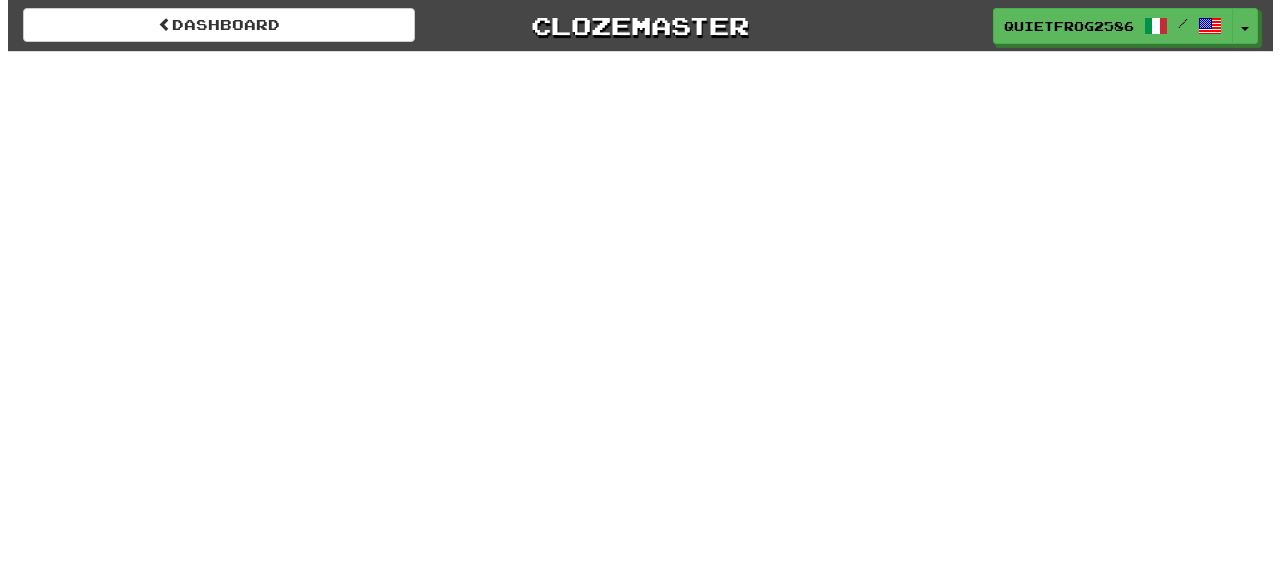 scroll, scrollTop: 0, scrollLeft: 0, axis: both 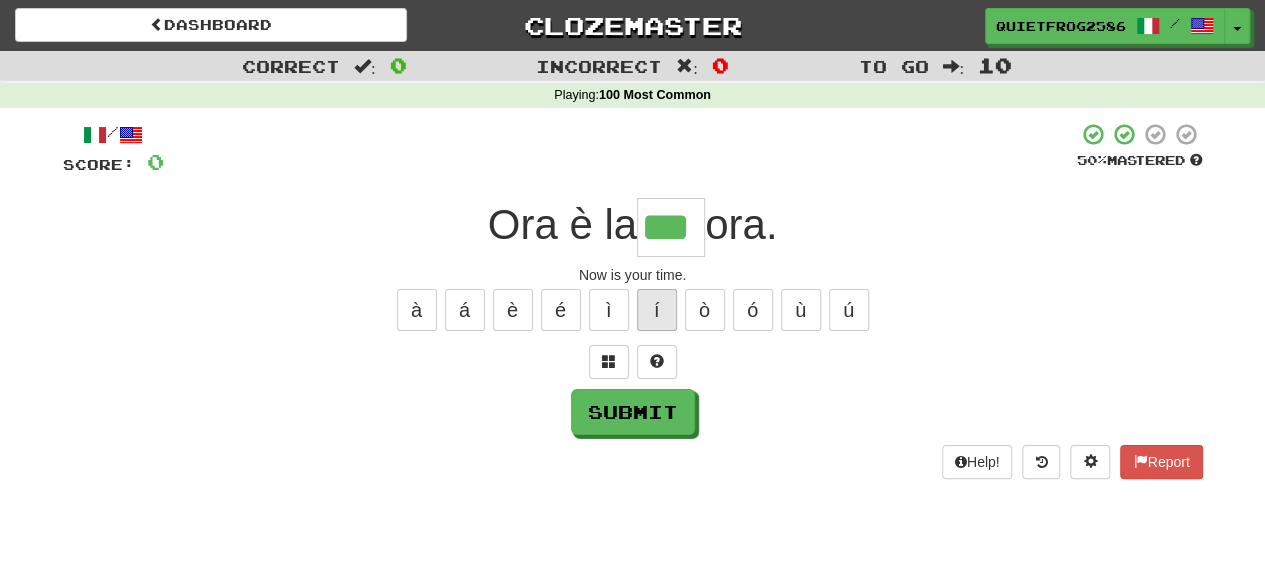 type on "***" 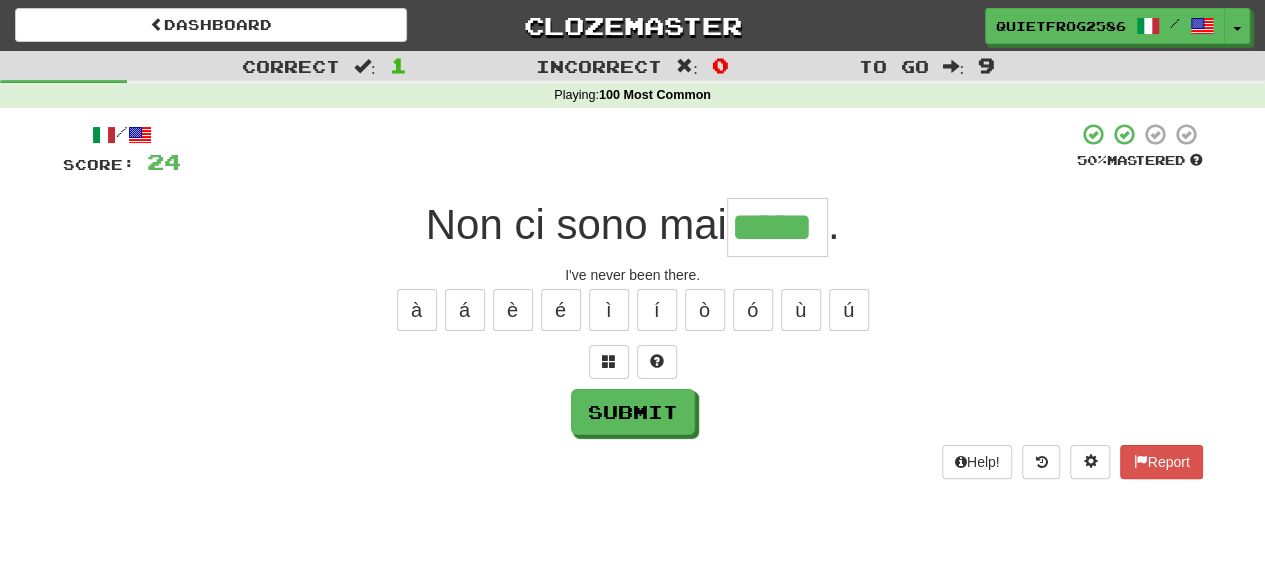 type on "*****" 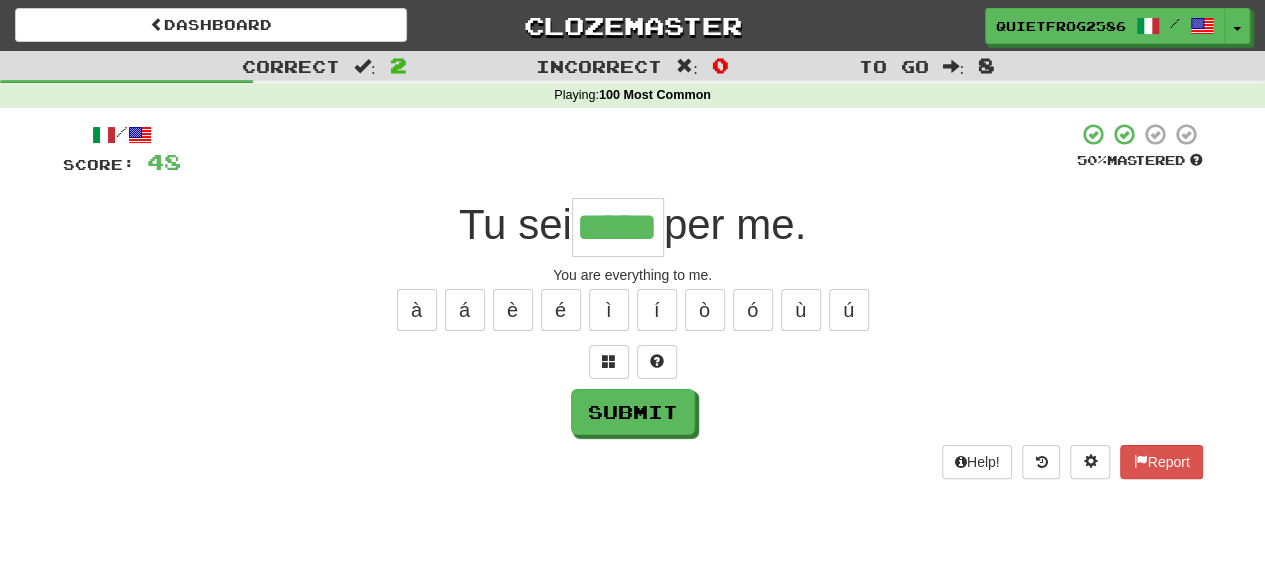type on "*****" 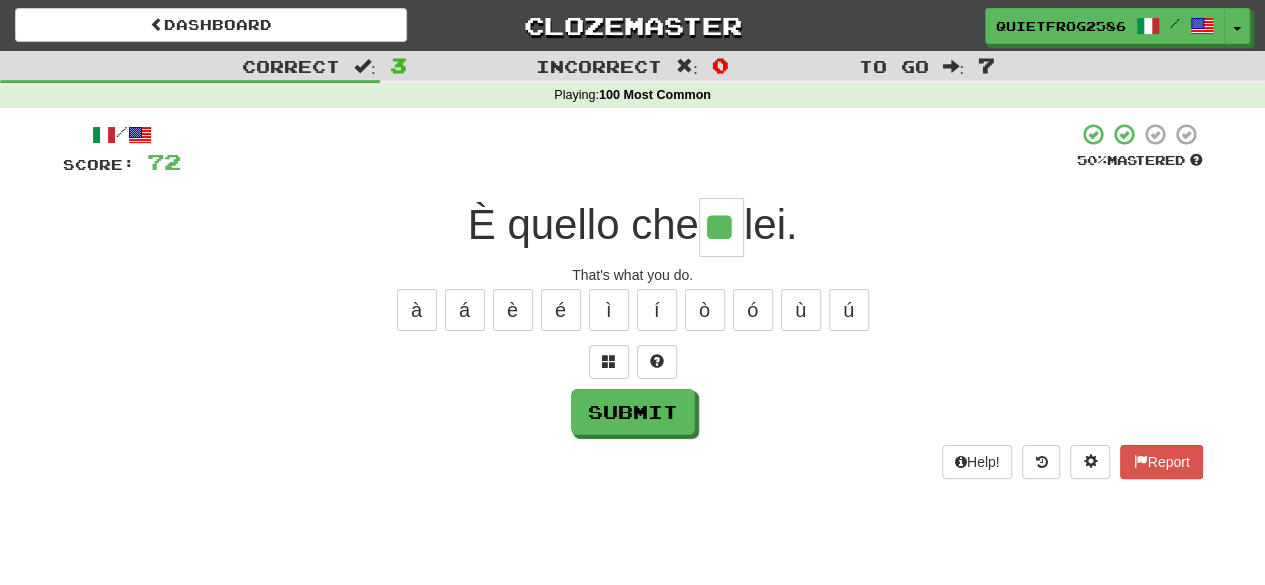 type on "**" 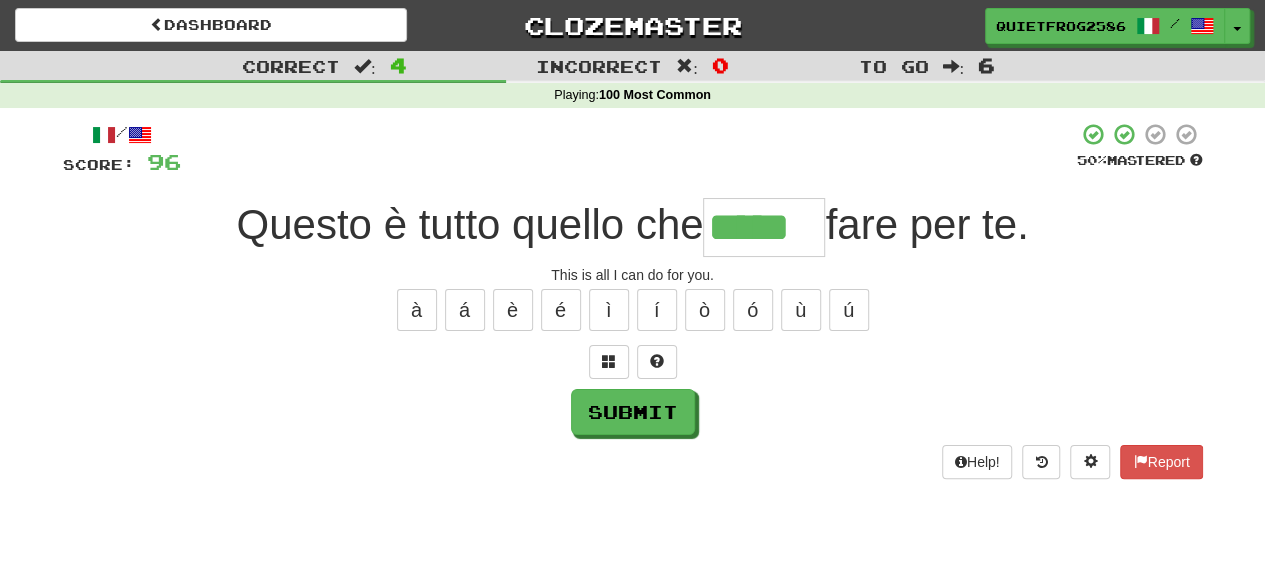 type on "*****" 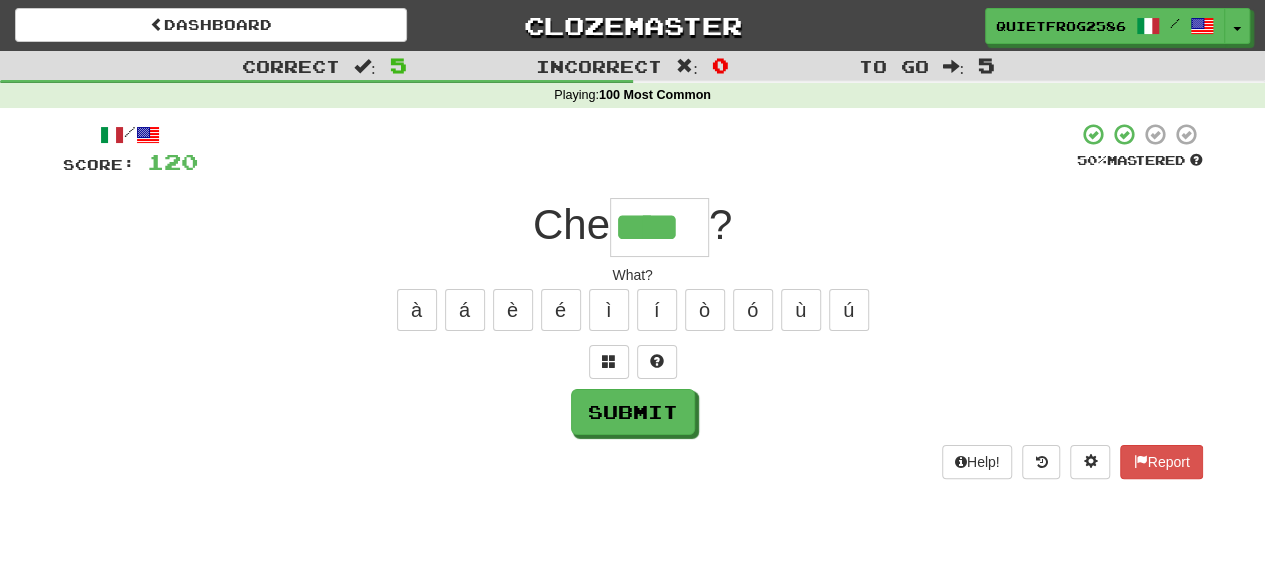 type on "****" 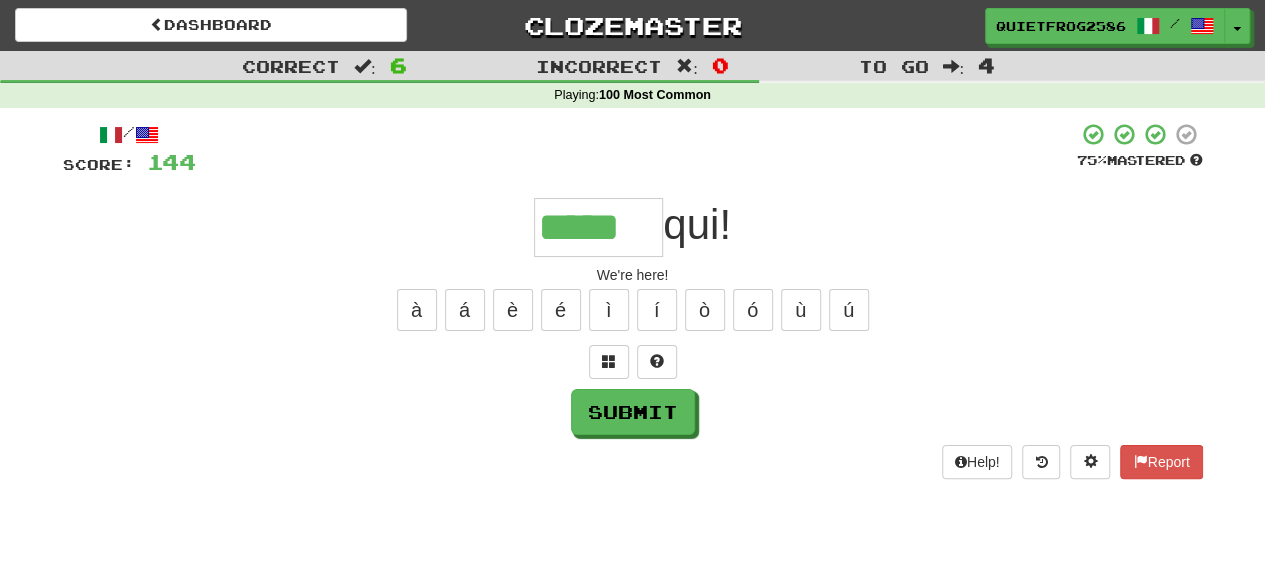 type on "*****" 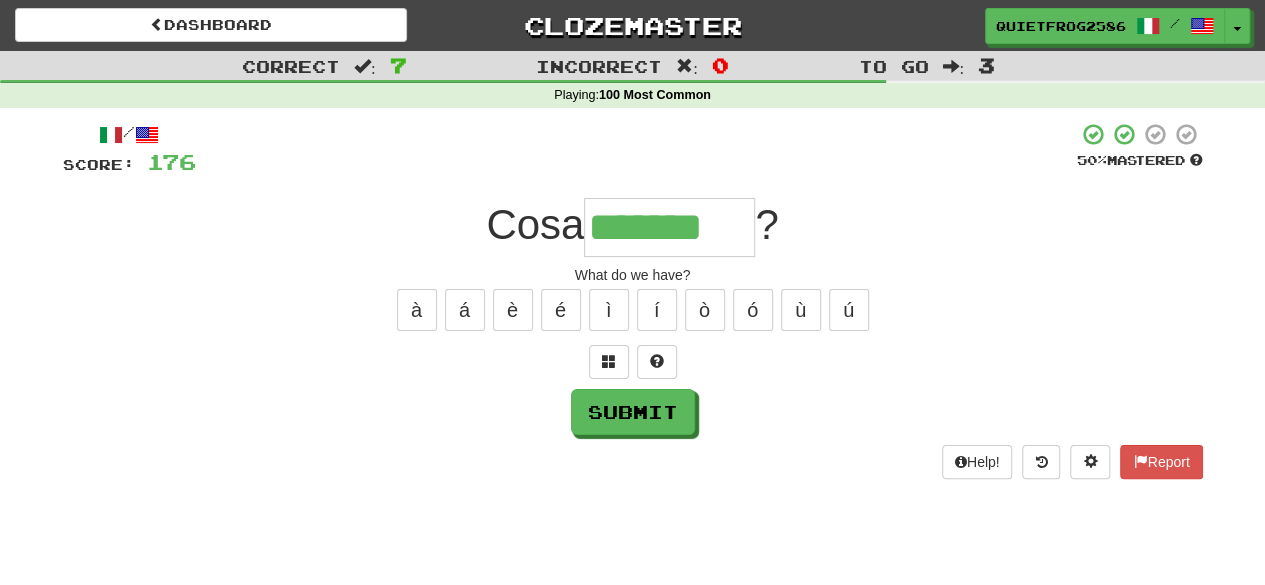 type on "*******" 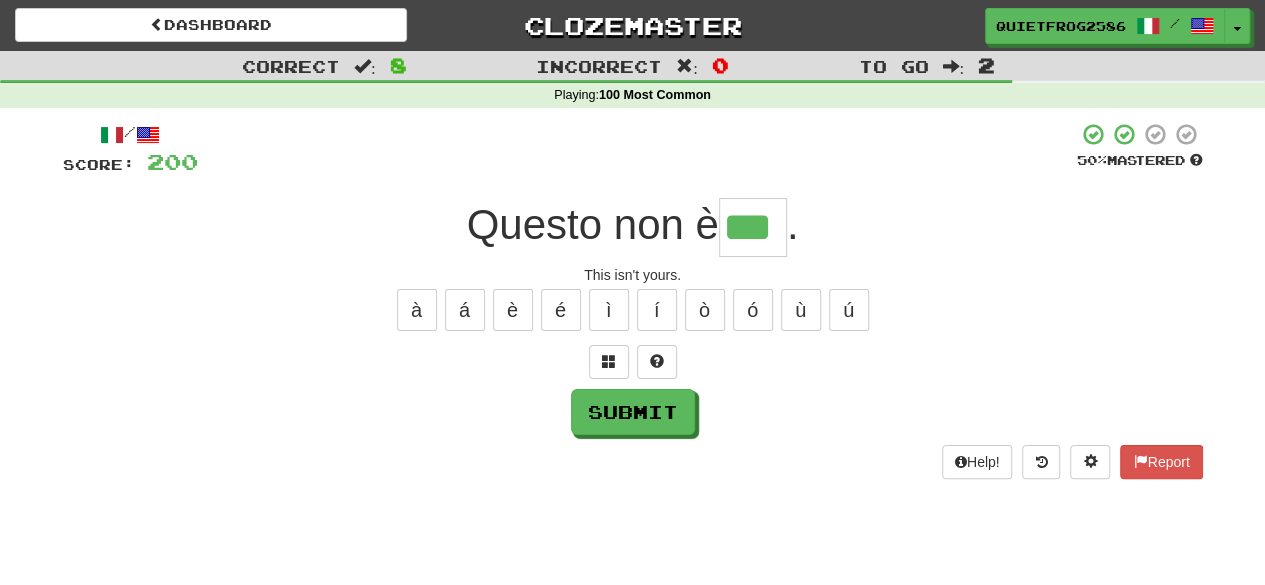 type on "***" 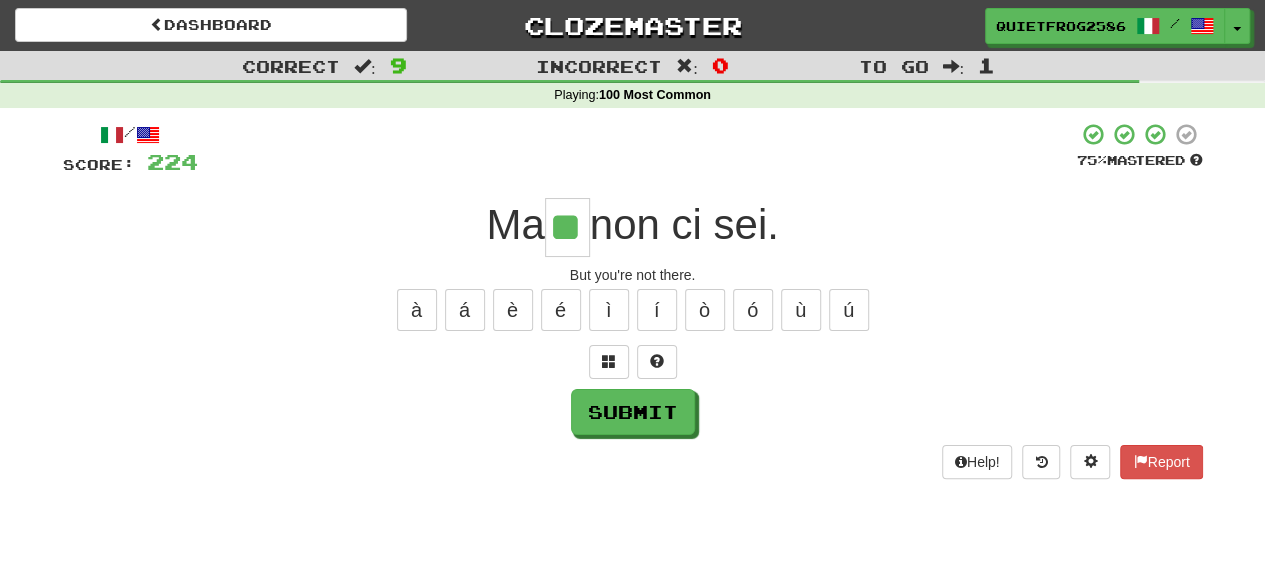type on "**" 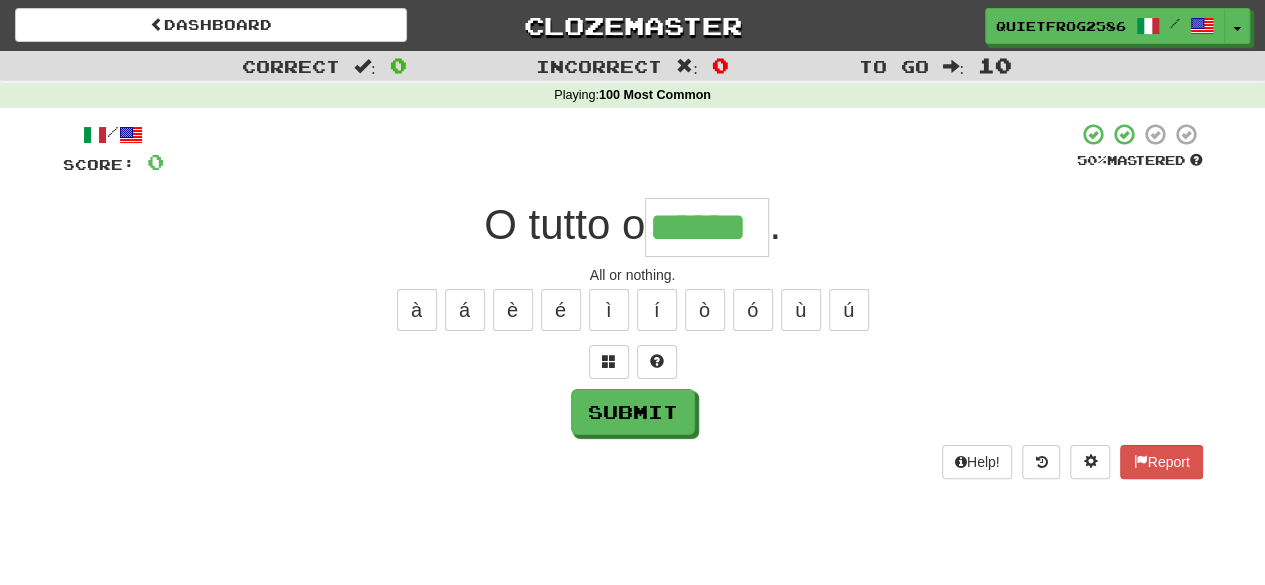 type on "******" 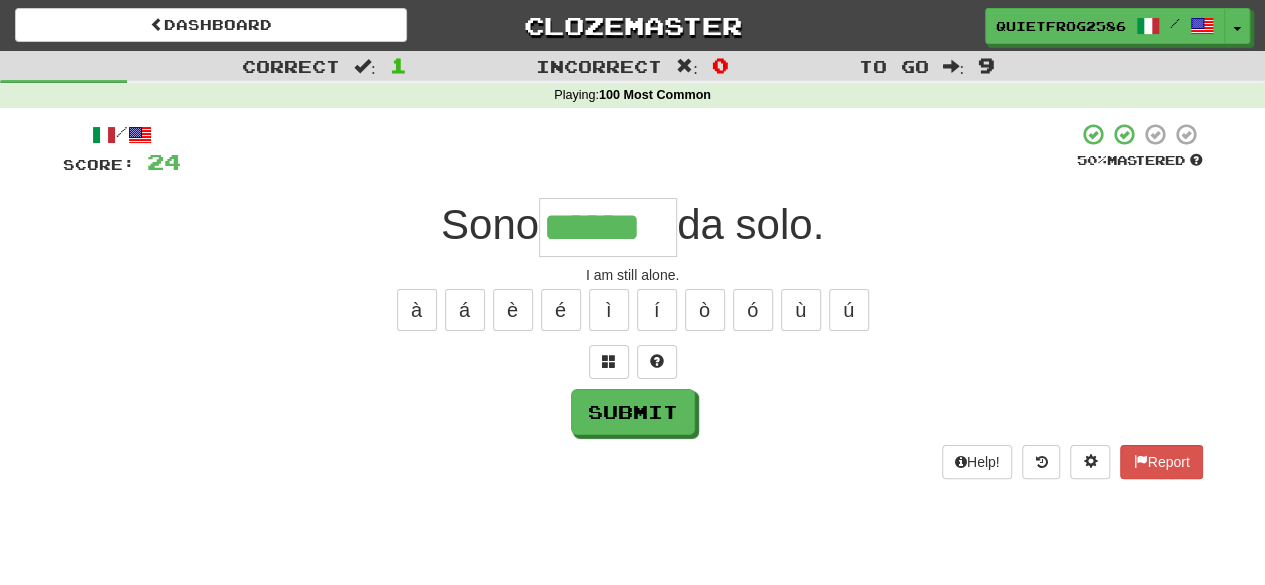 type on "******" 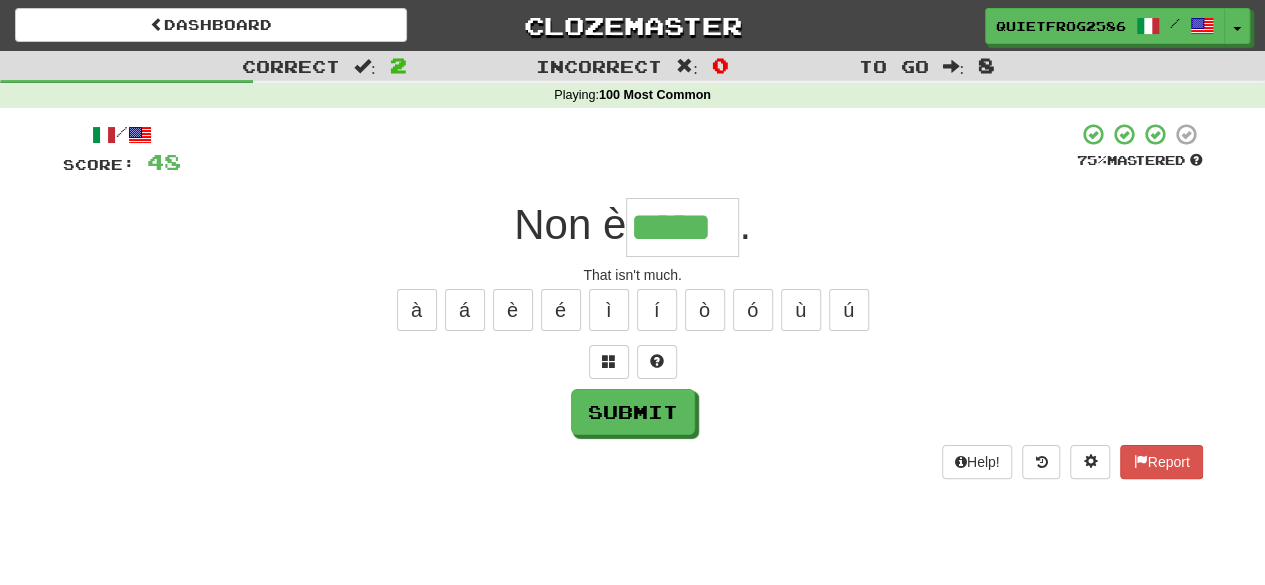 type on "*****" 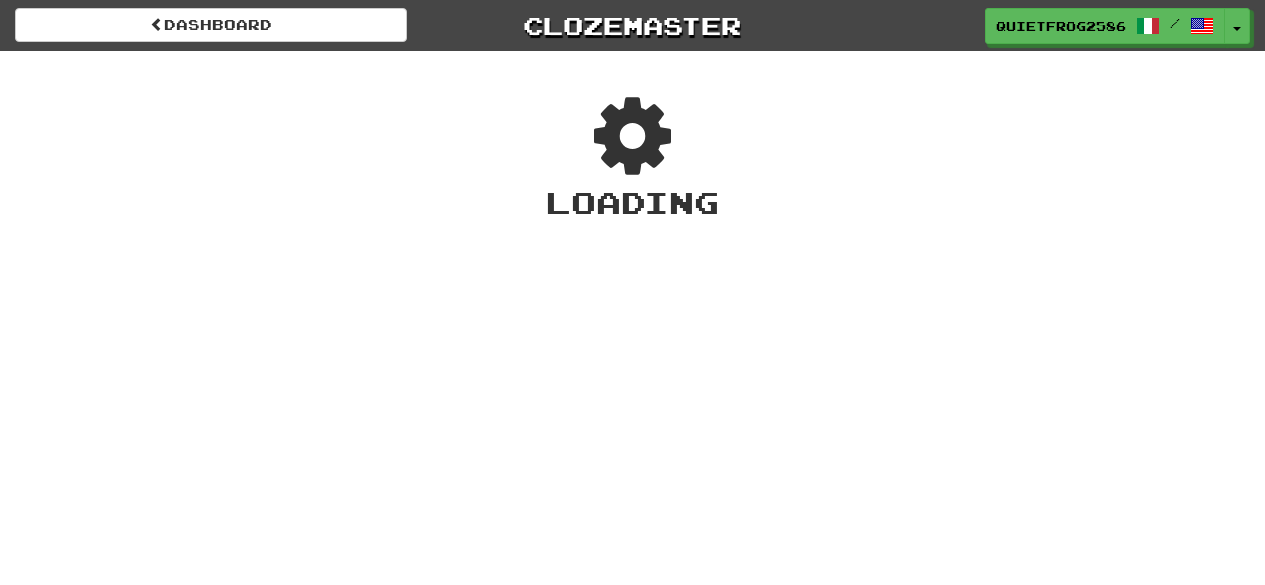 scroll, scrollTop: 0, scrollLeft: 0, axis: both 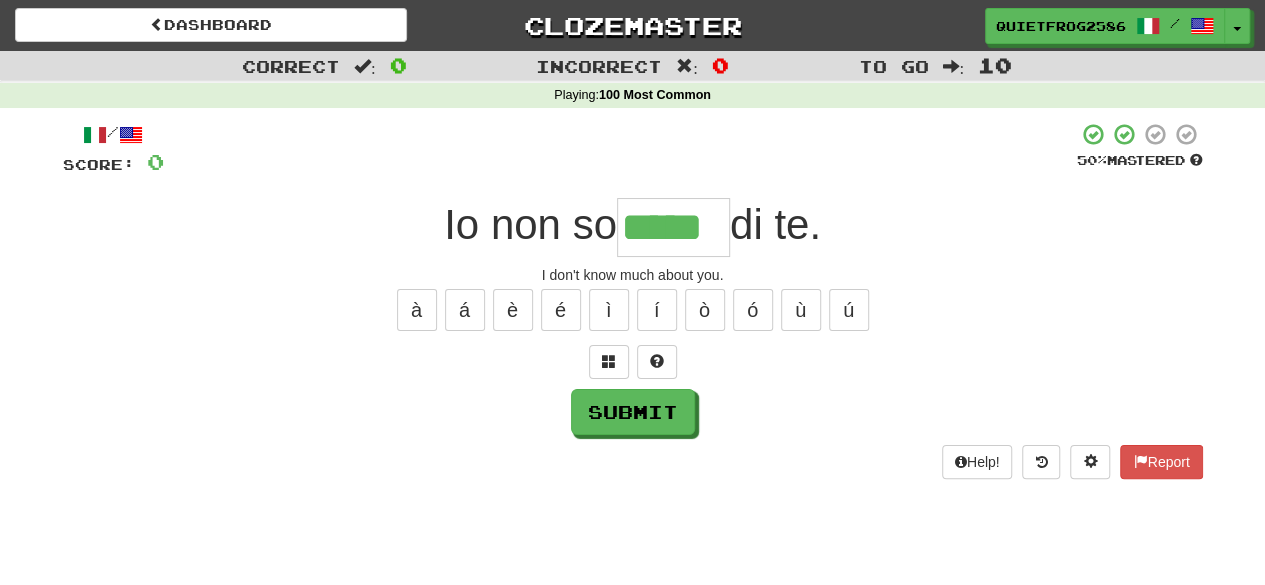 type on "*****" 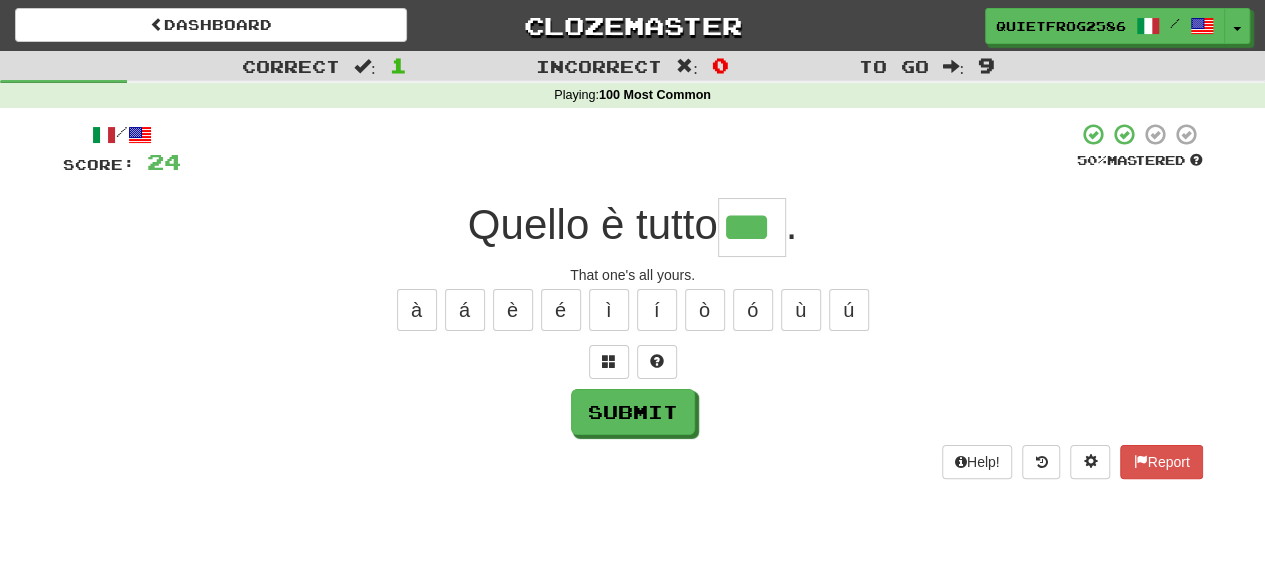 type on "***" 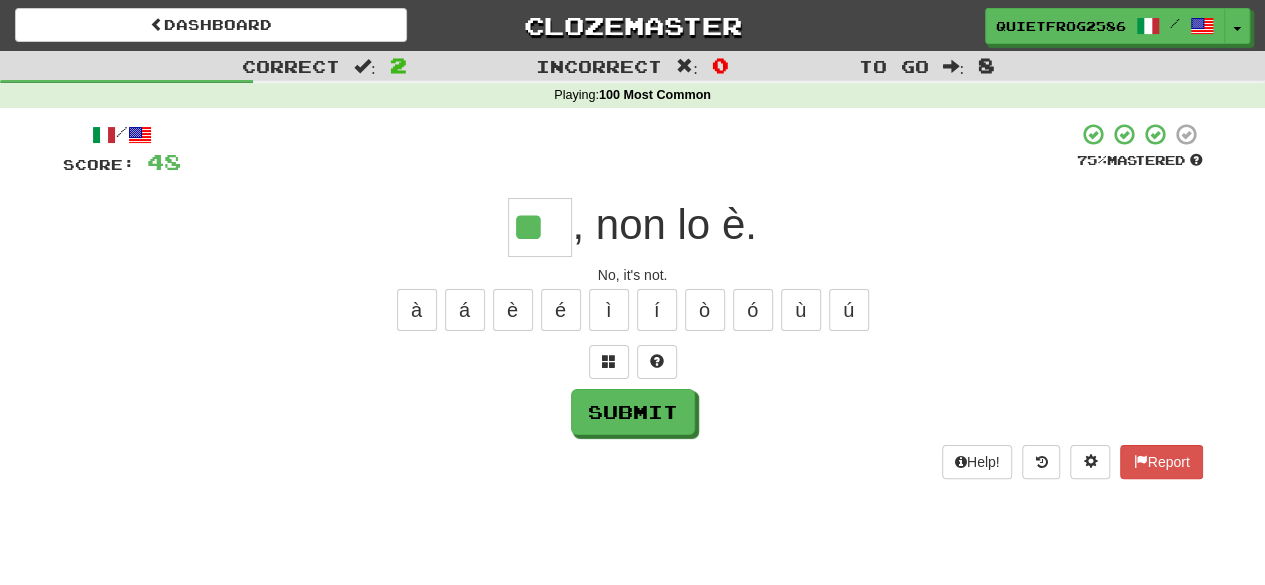 type on "**" 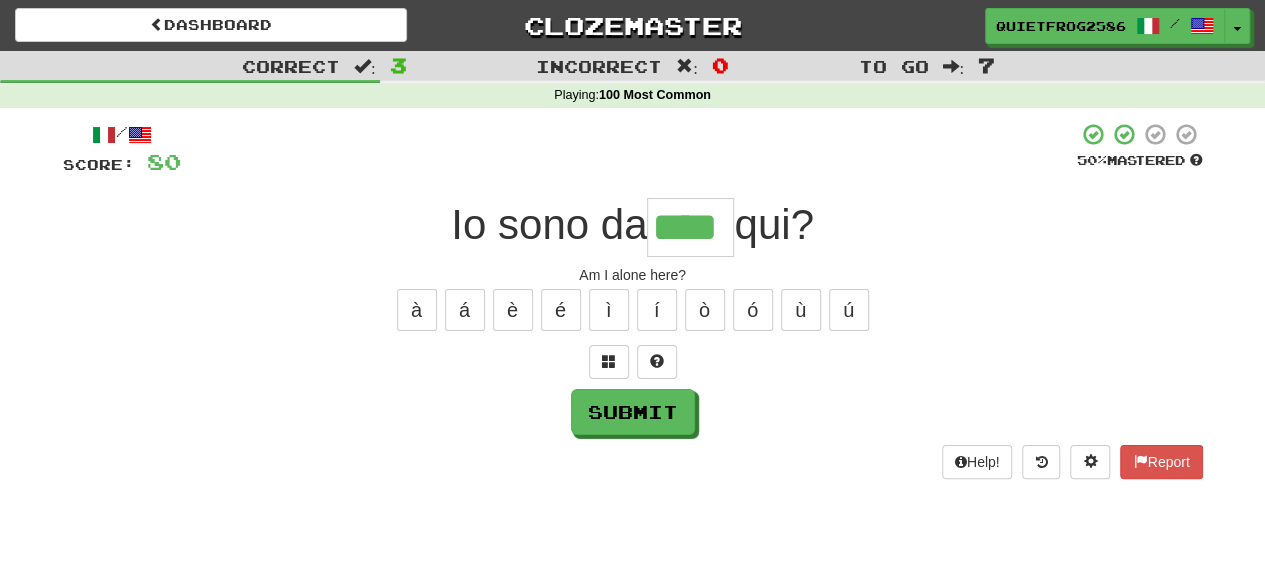 type on "****" 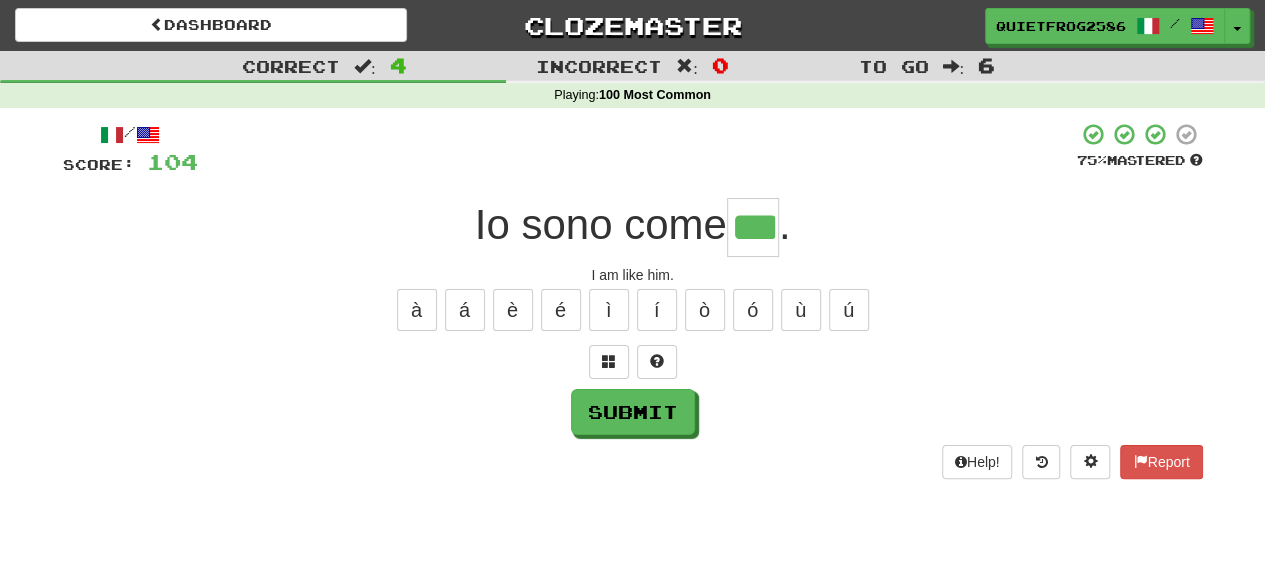 type on "***" 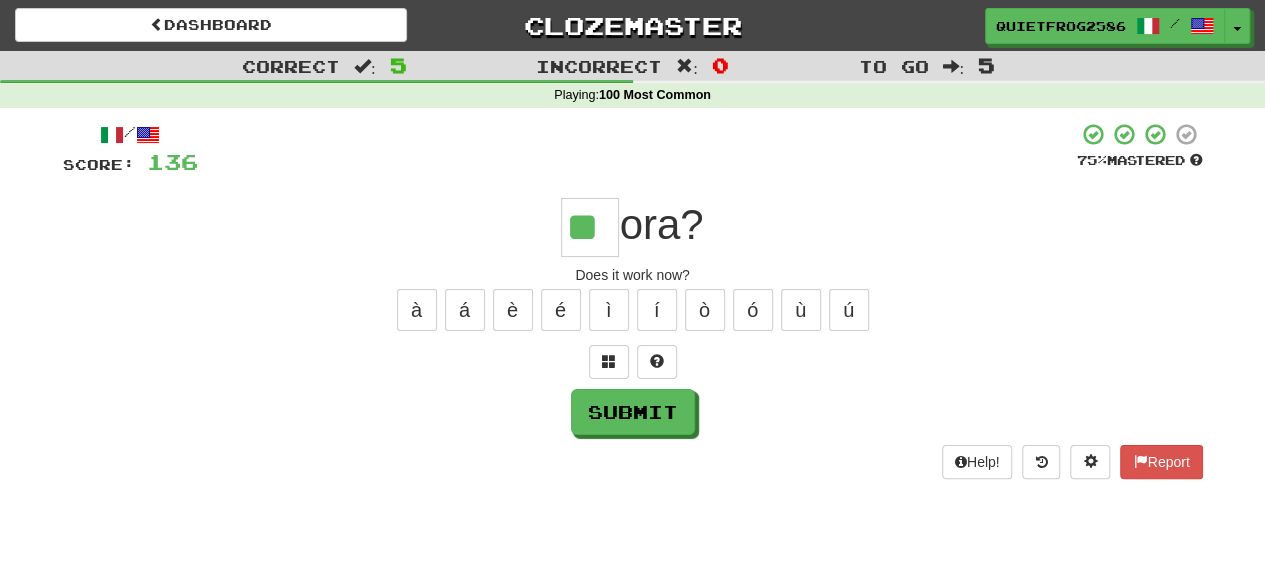 type on "**" 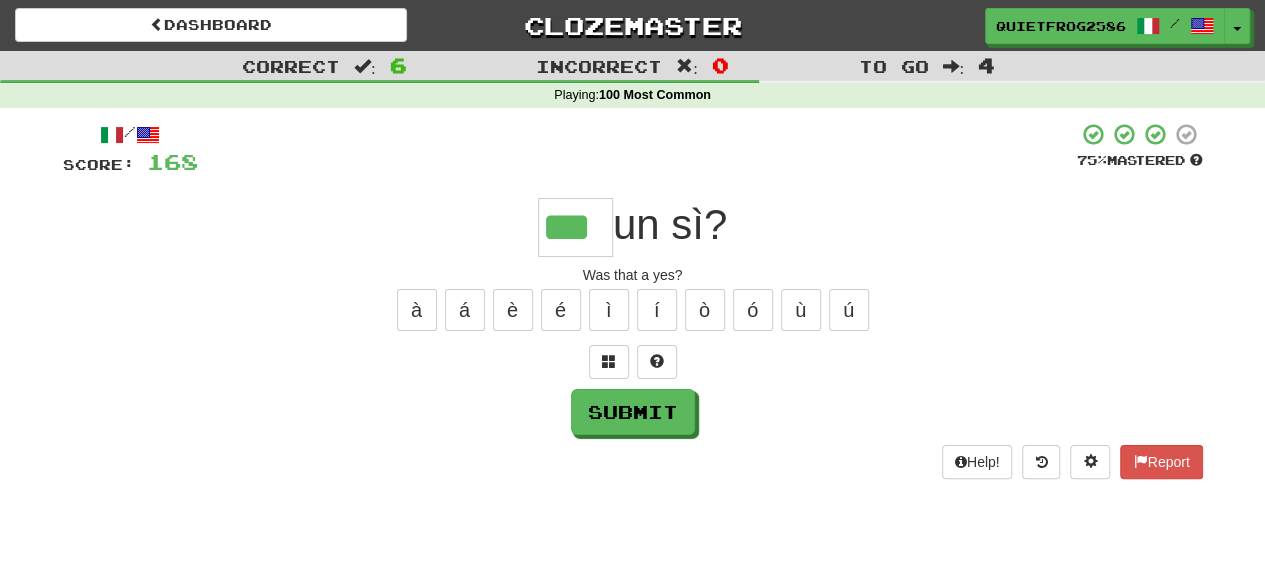 type on "***" 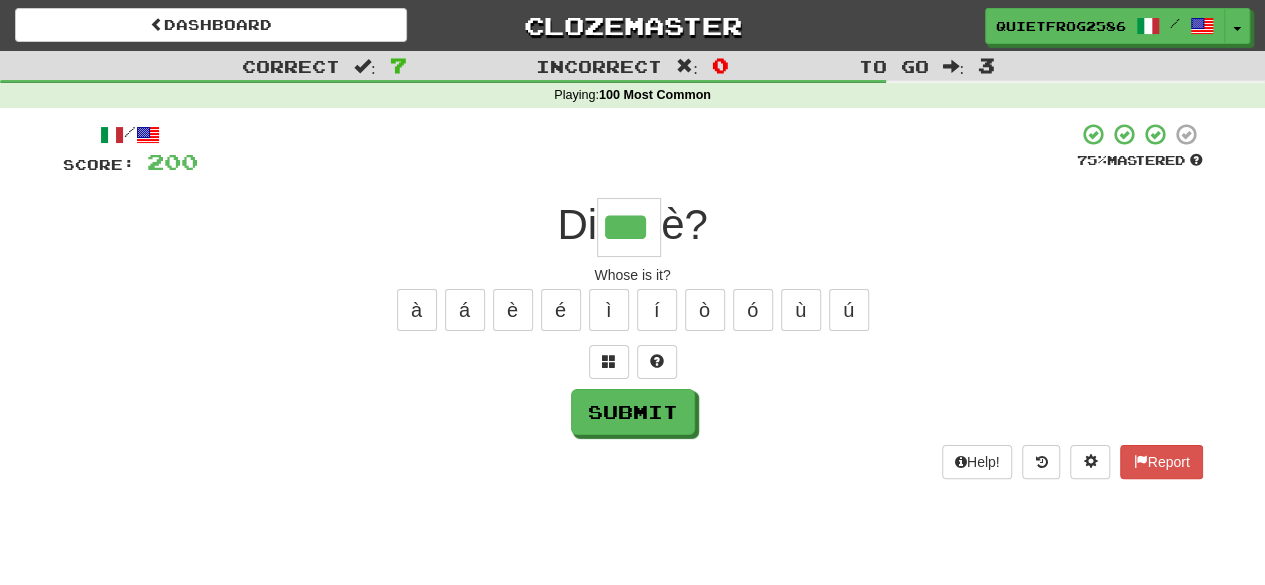 type on "***" 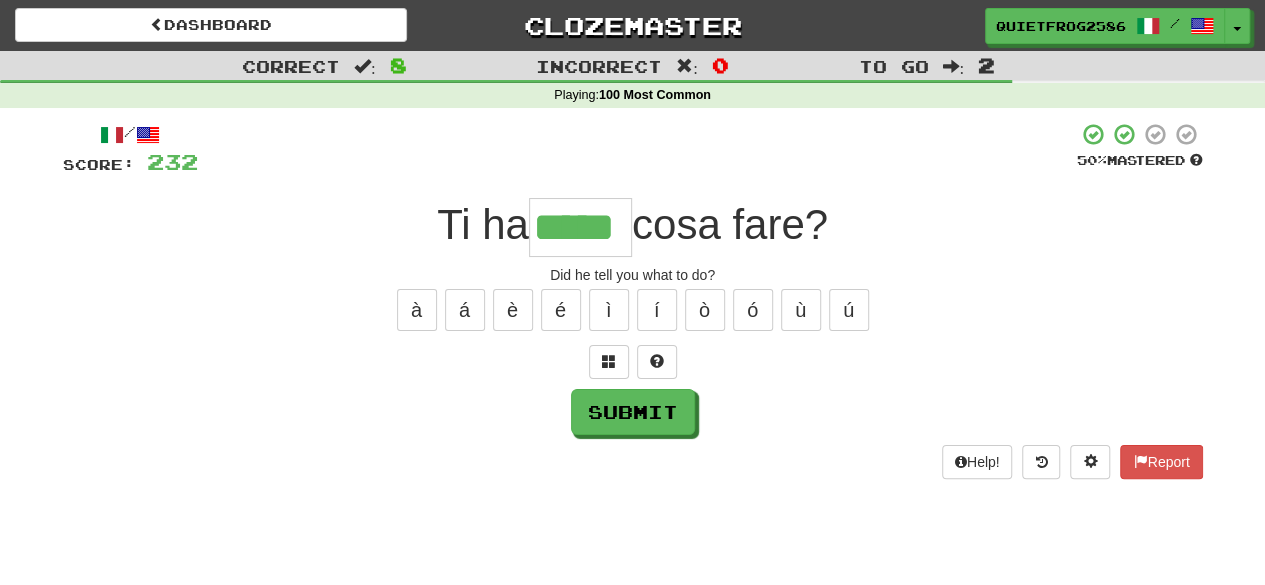 type on "*****" 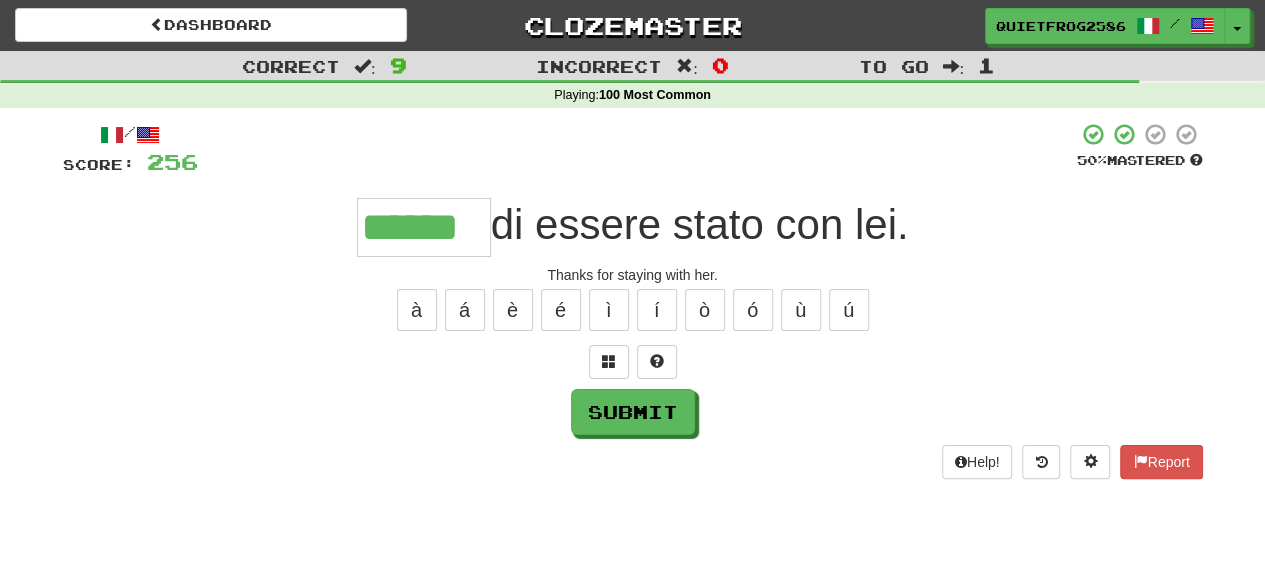 type on "******" 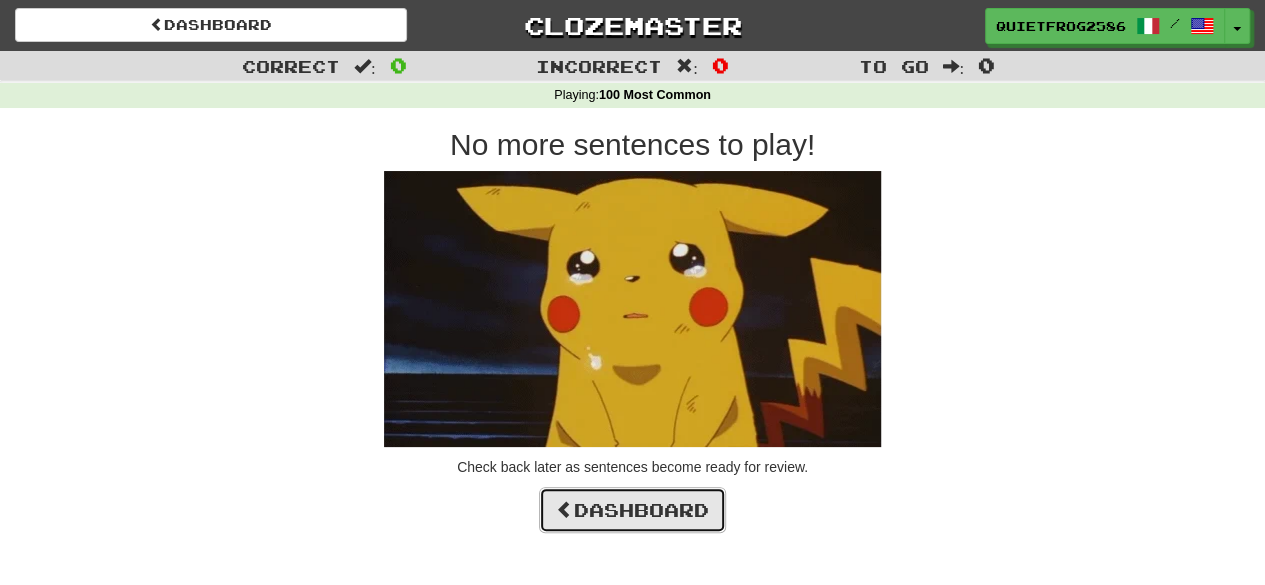click on "Dashboard" at bounding box center (632, 510) 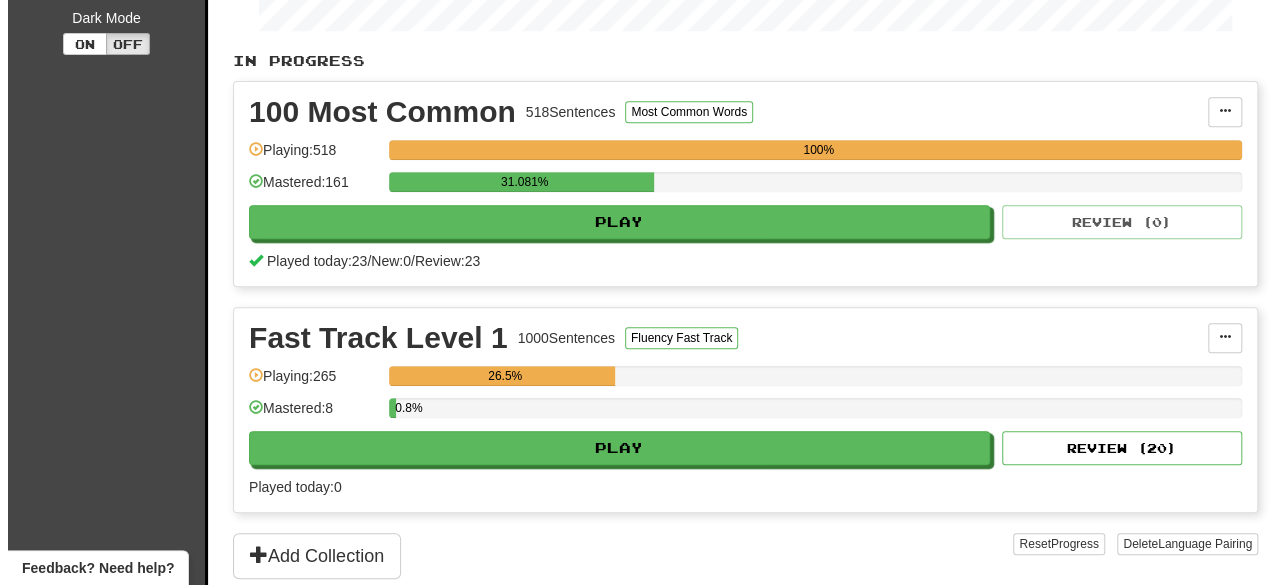 scroll, scrollTop: 393, scrollLeft: 0, axis: vertical 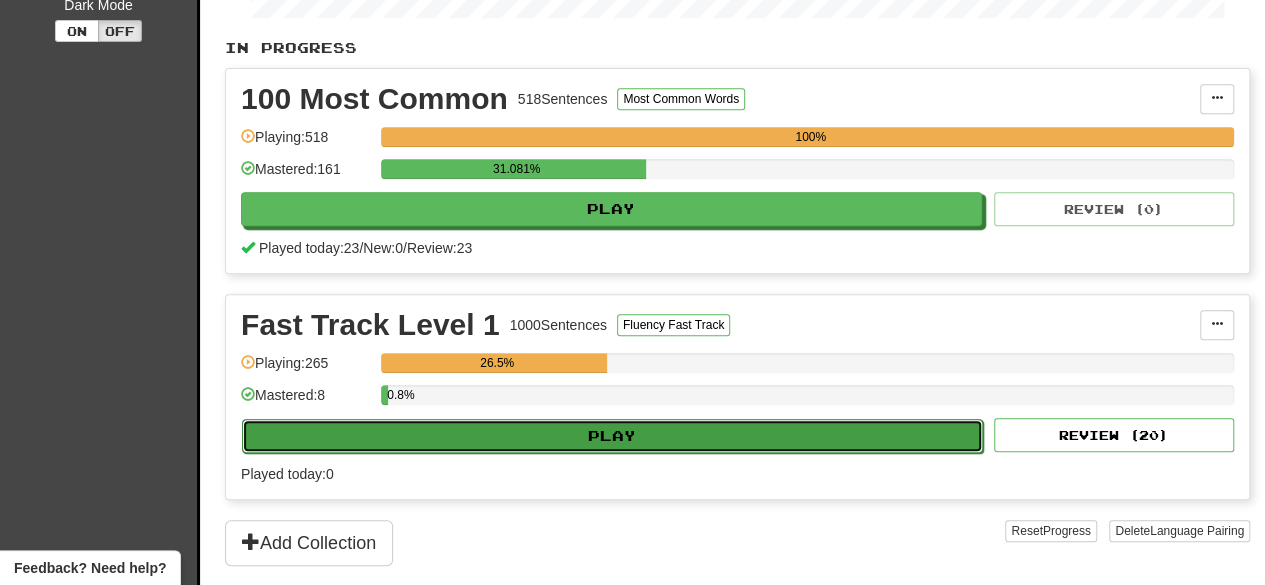 click on "Play" at bounding box center [612, 436] 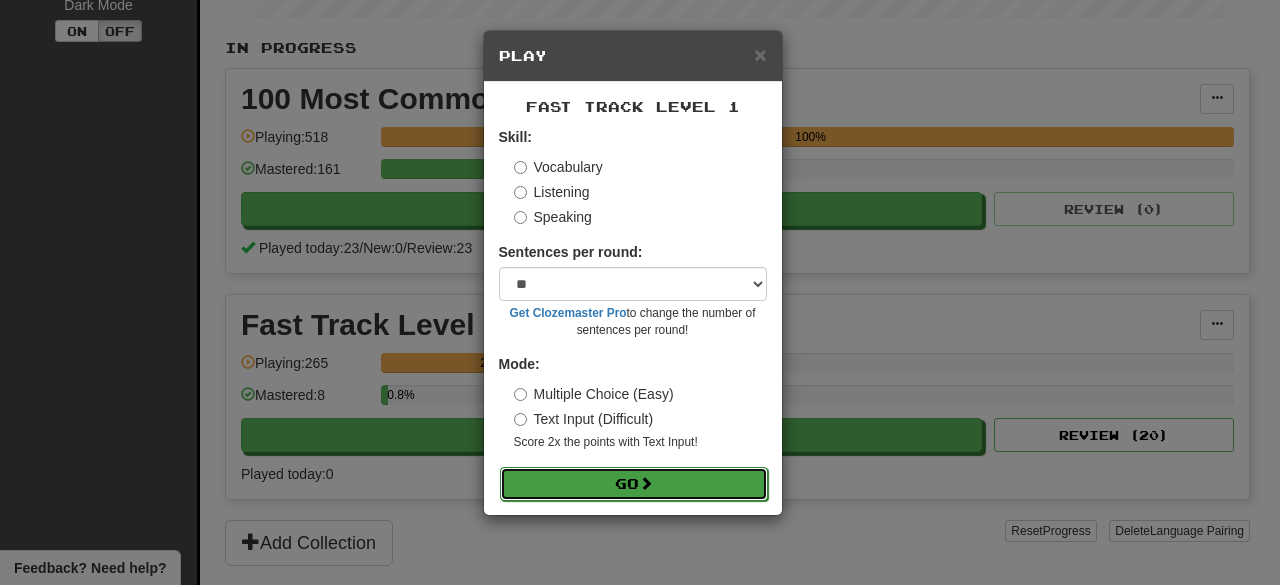 click on "Go" at bounding box center (634, 484) 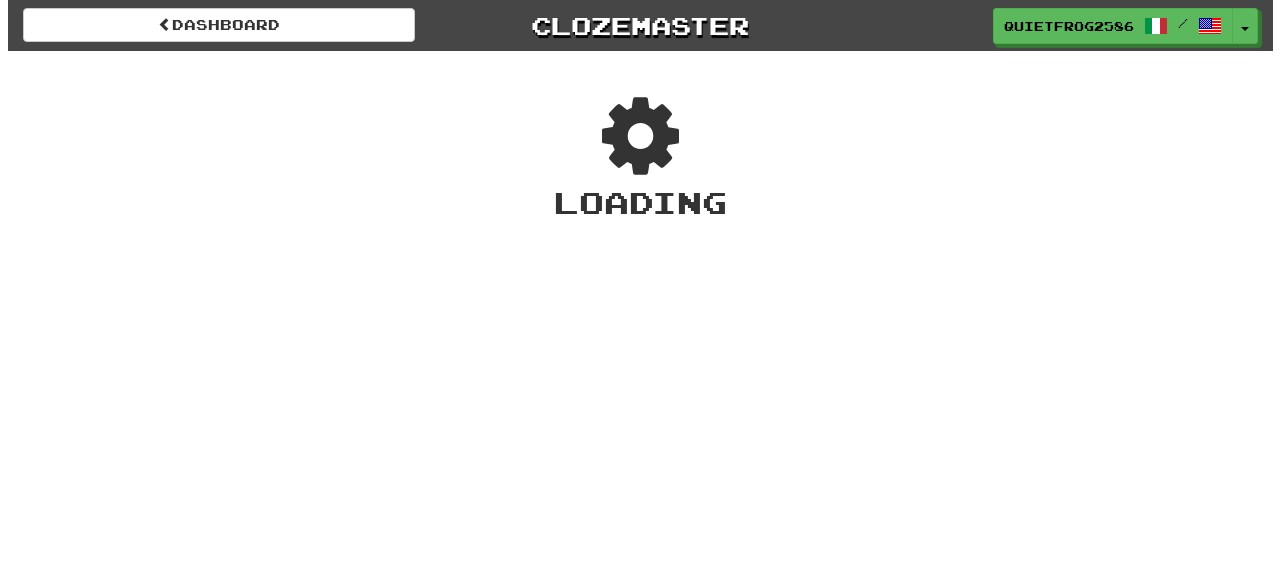 scroll, scrollTop: 0, scrollLeft: 0, axis: both 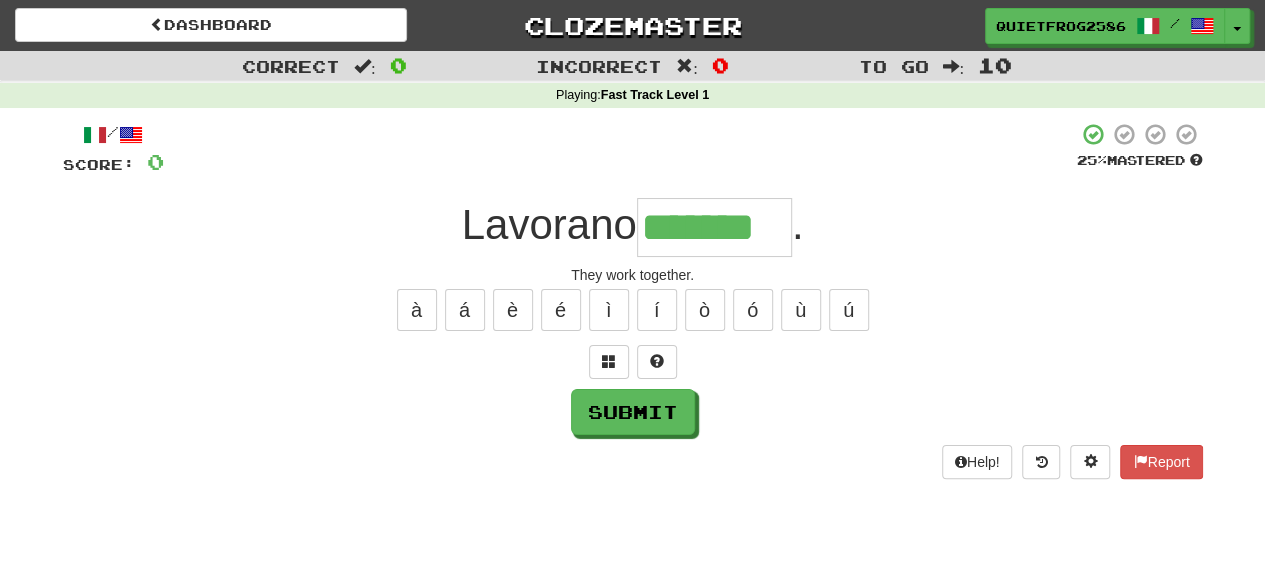 type on "*******" 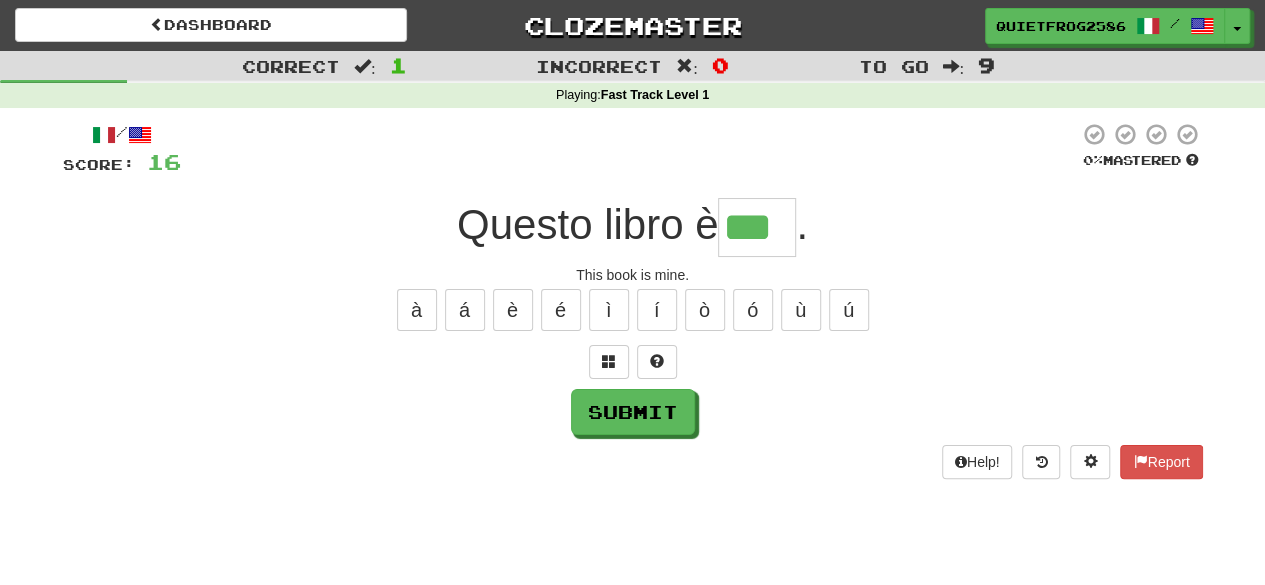 type on "***" 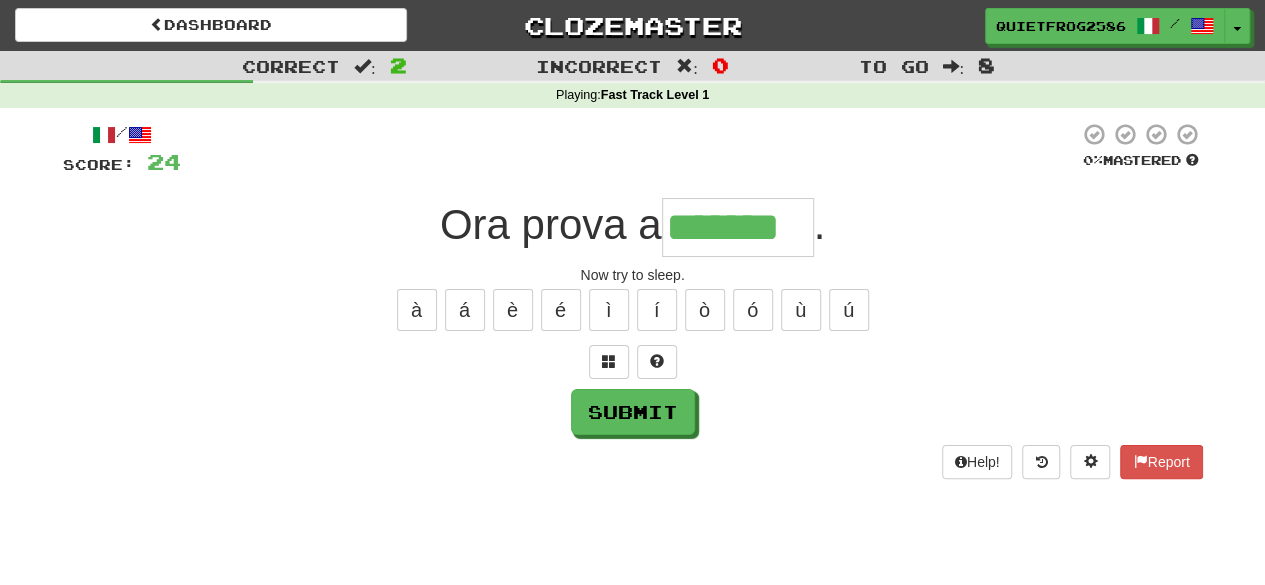 type on "*******" 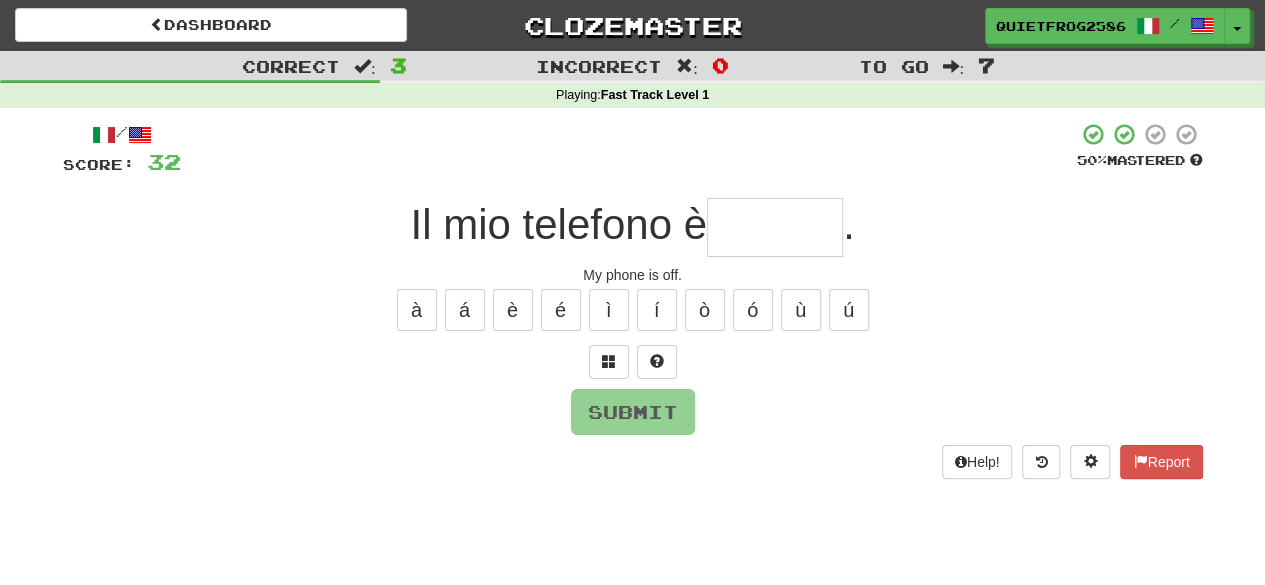 type on "*" 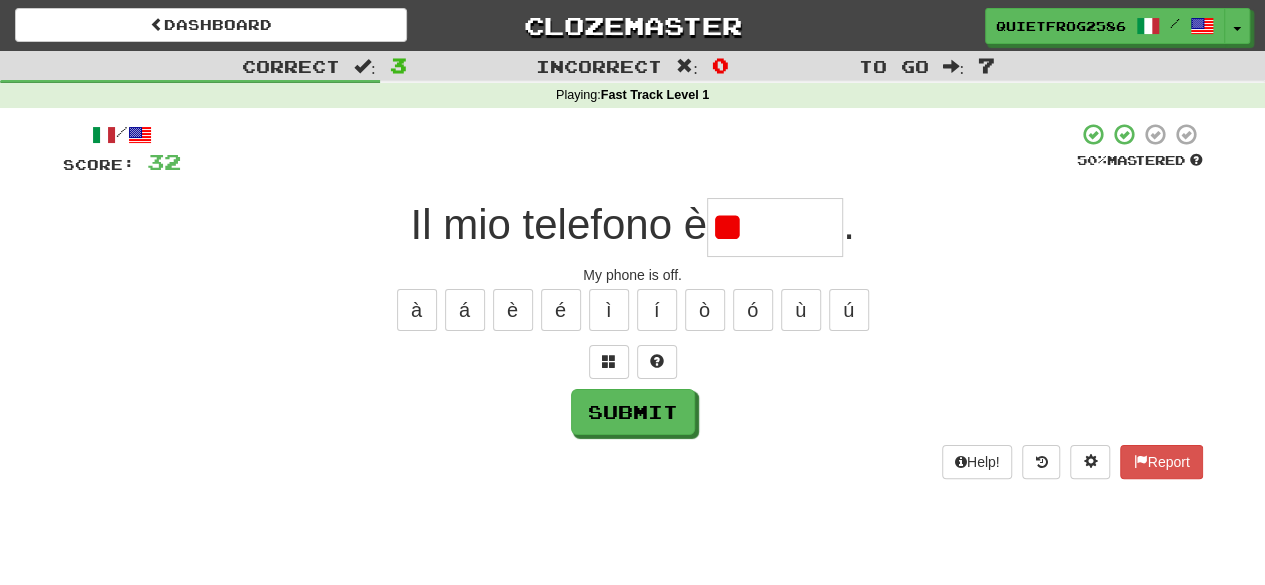 type on "*" 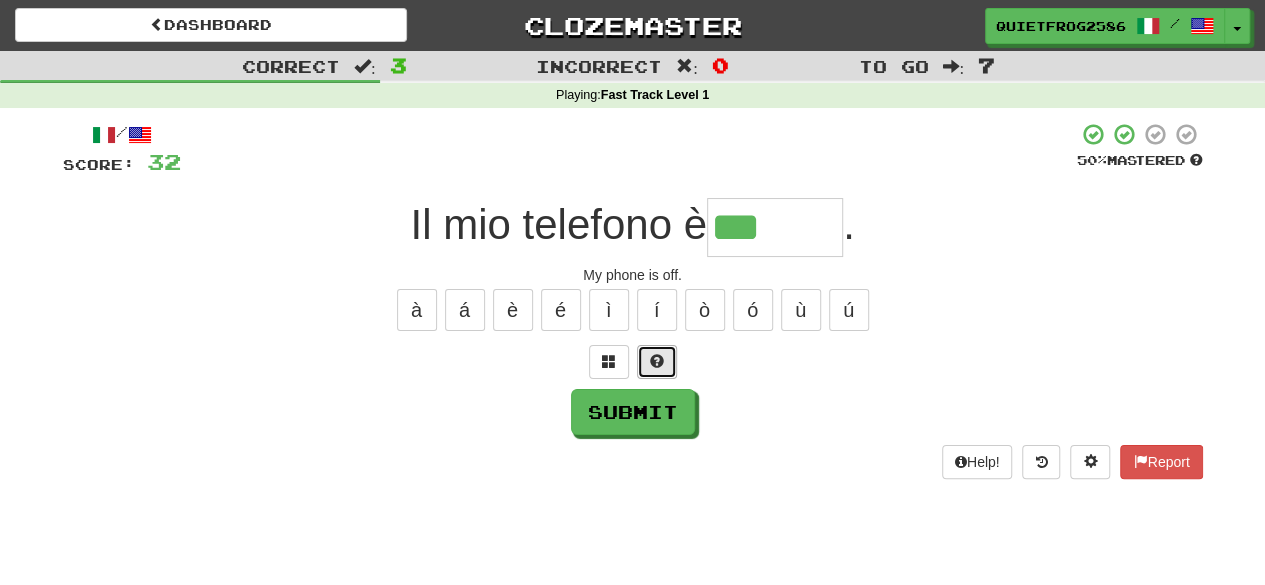 click at bounding box center [657, 361] 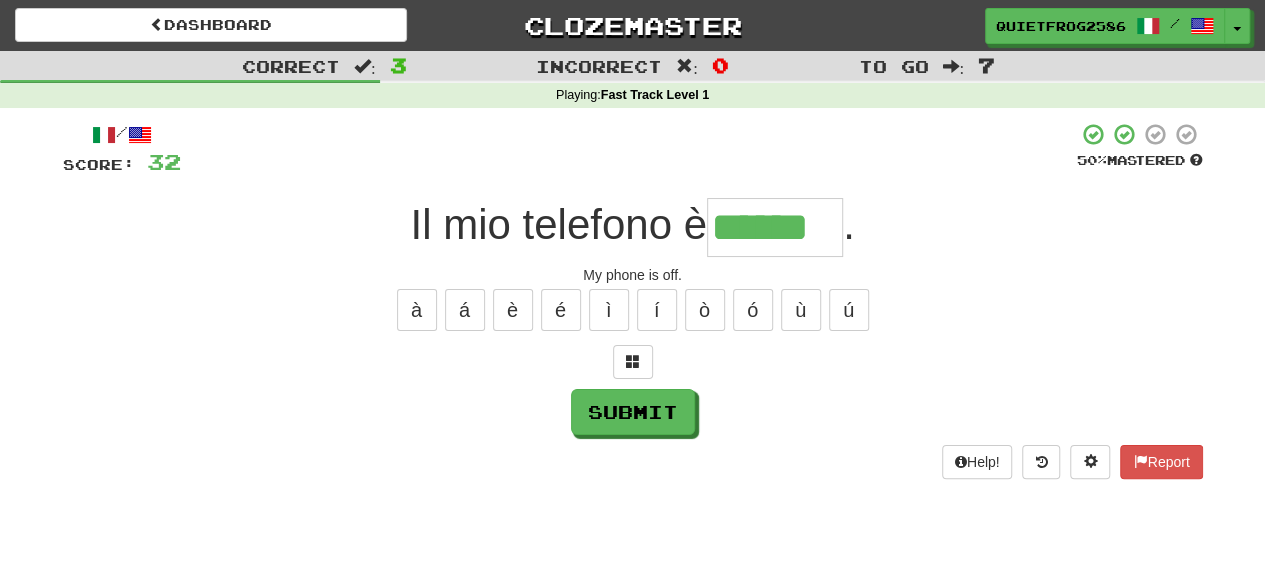 type on "******" 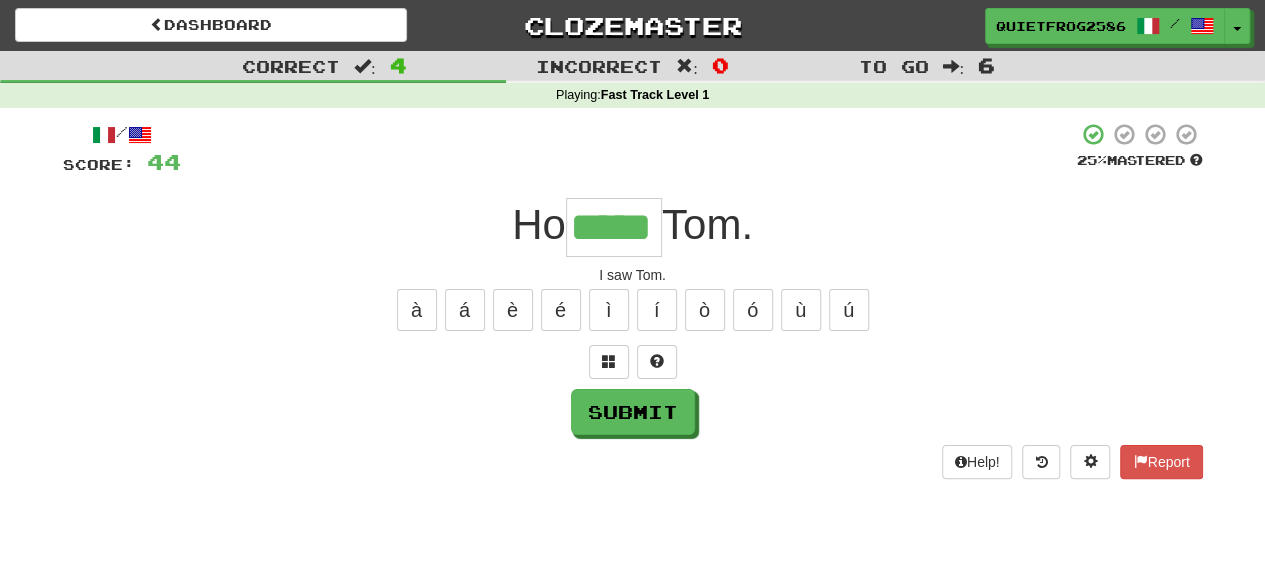 type on "*****" 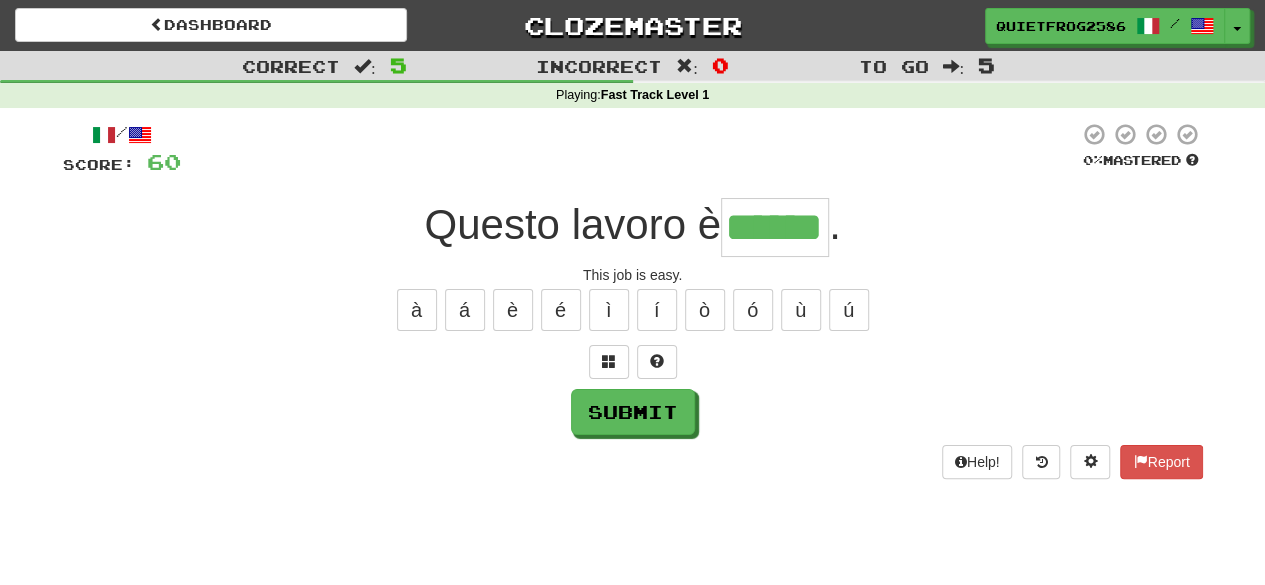 type on "******" 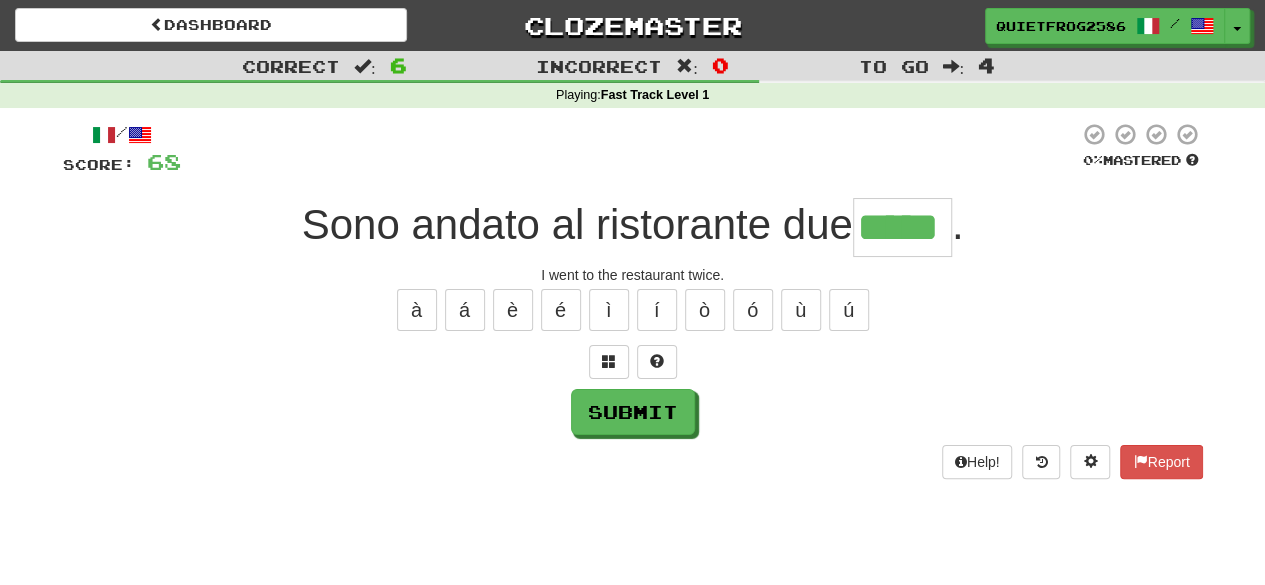 type on "*****" 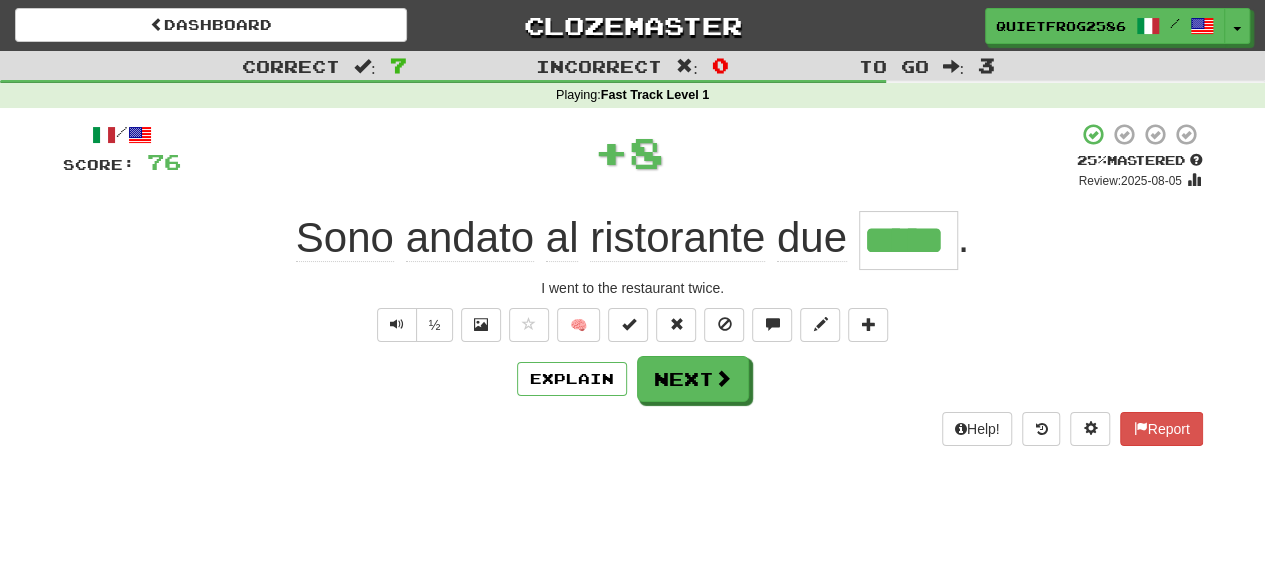 type 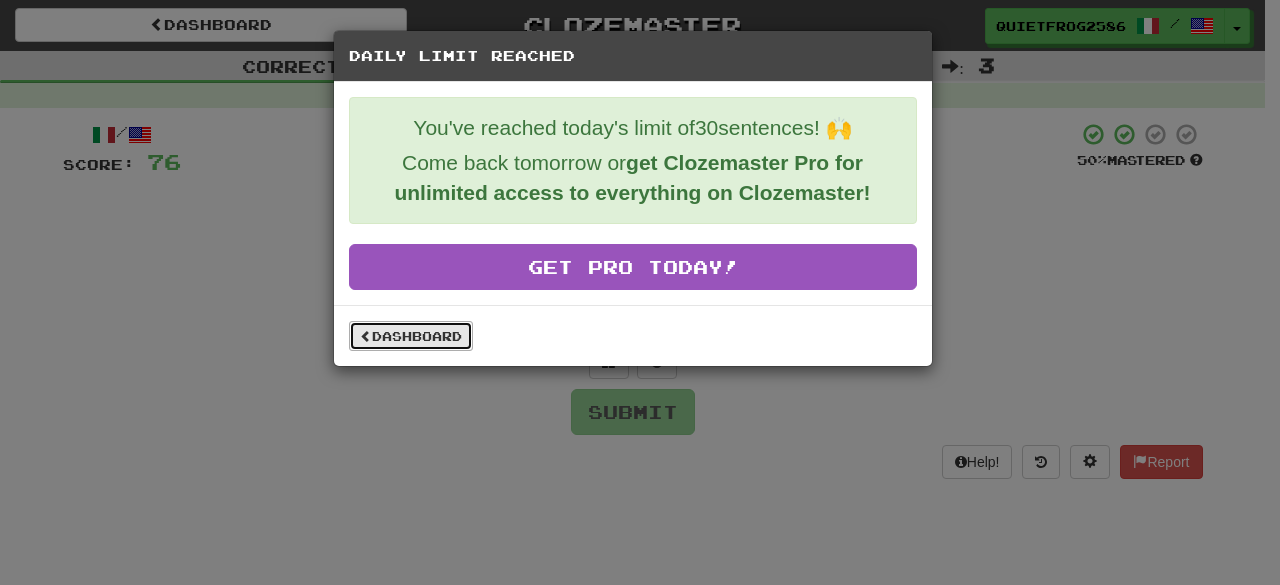 click on "Dashboard" at bounding box center [411, 336] 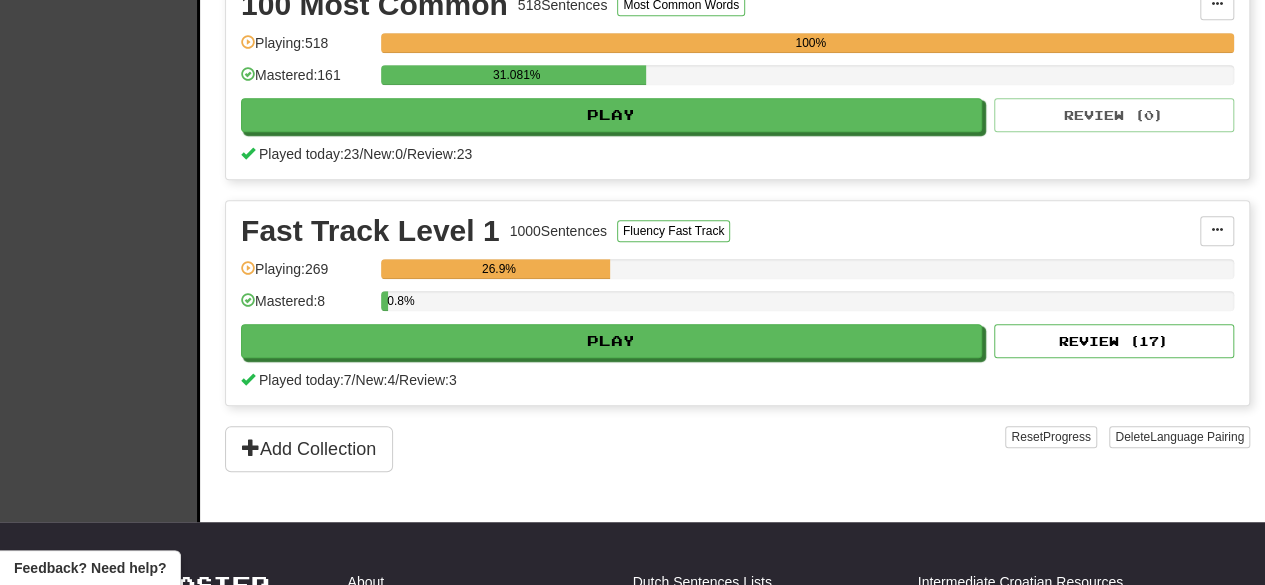 scroll, scrollTop: 488, scrollLeft: 0, axis: vertical 